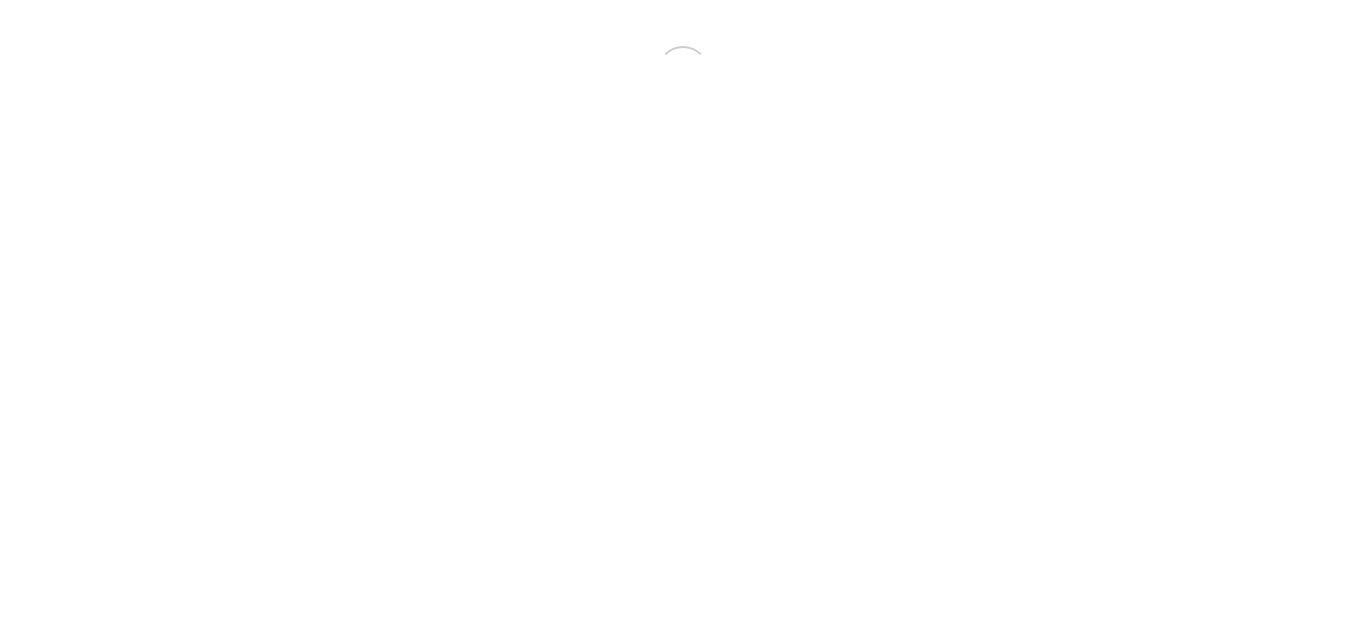 scroll, scrollTop: 0, scrollLeft: 0, axis: both 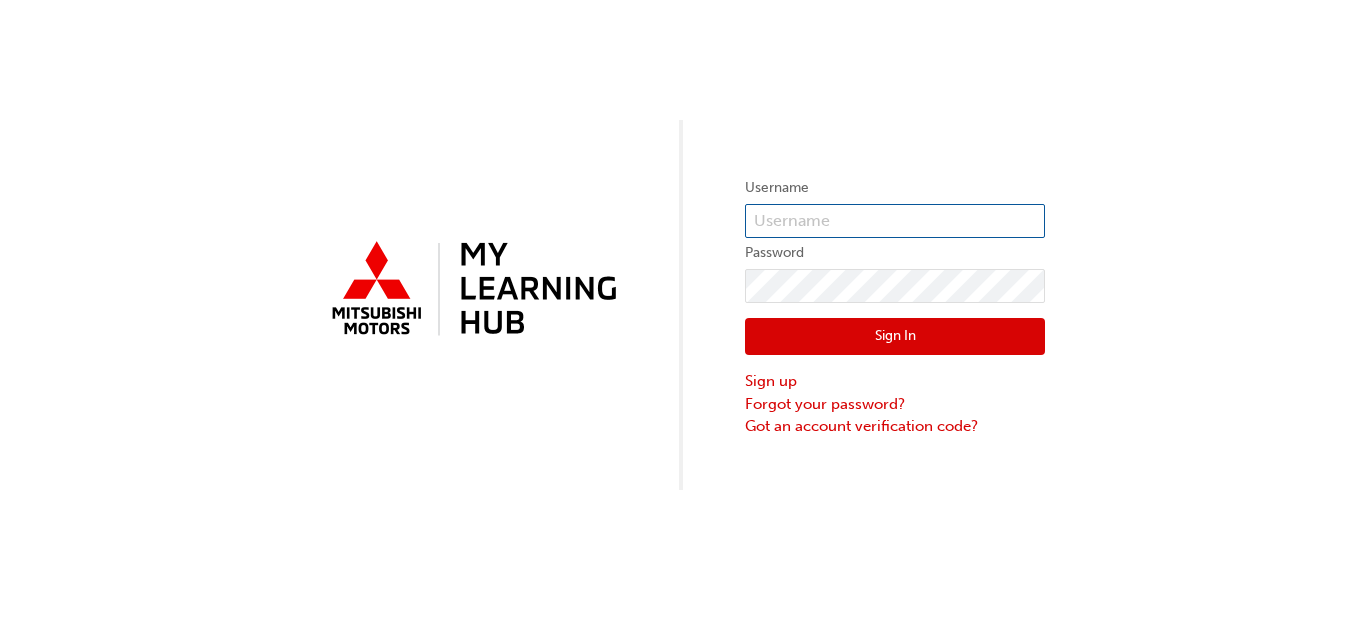 click at bounding box center [895, 221] 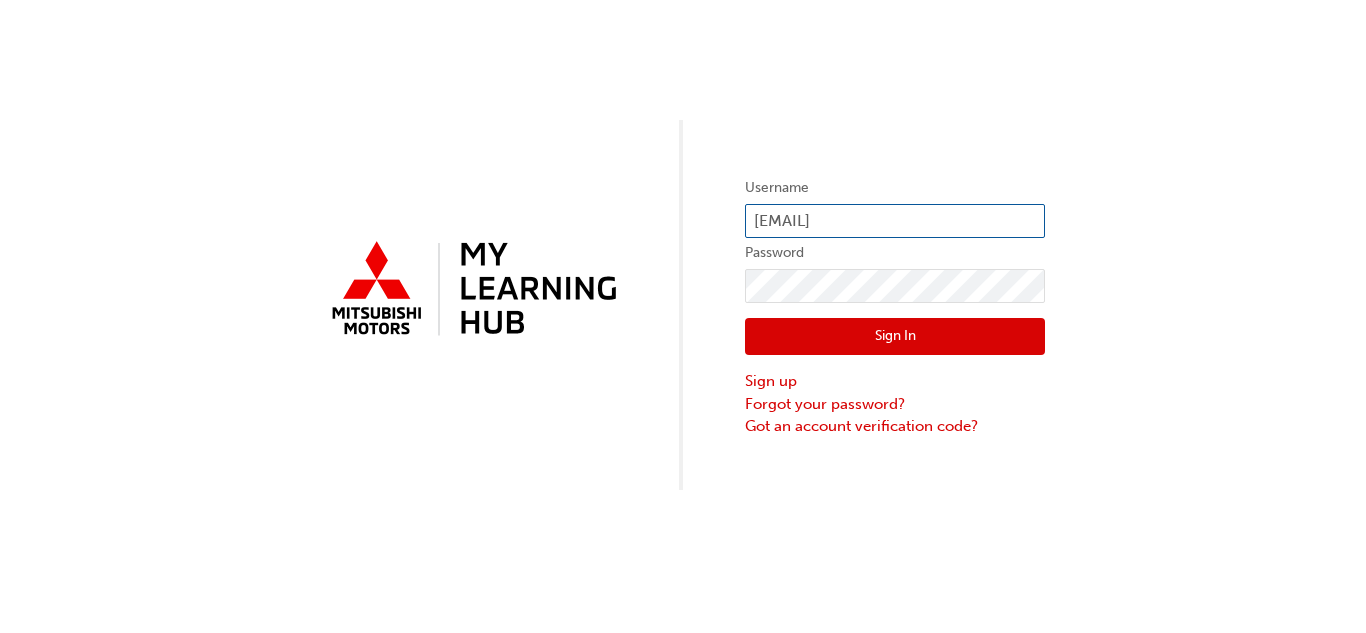 type on "[EMAIL]" 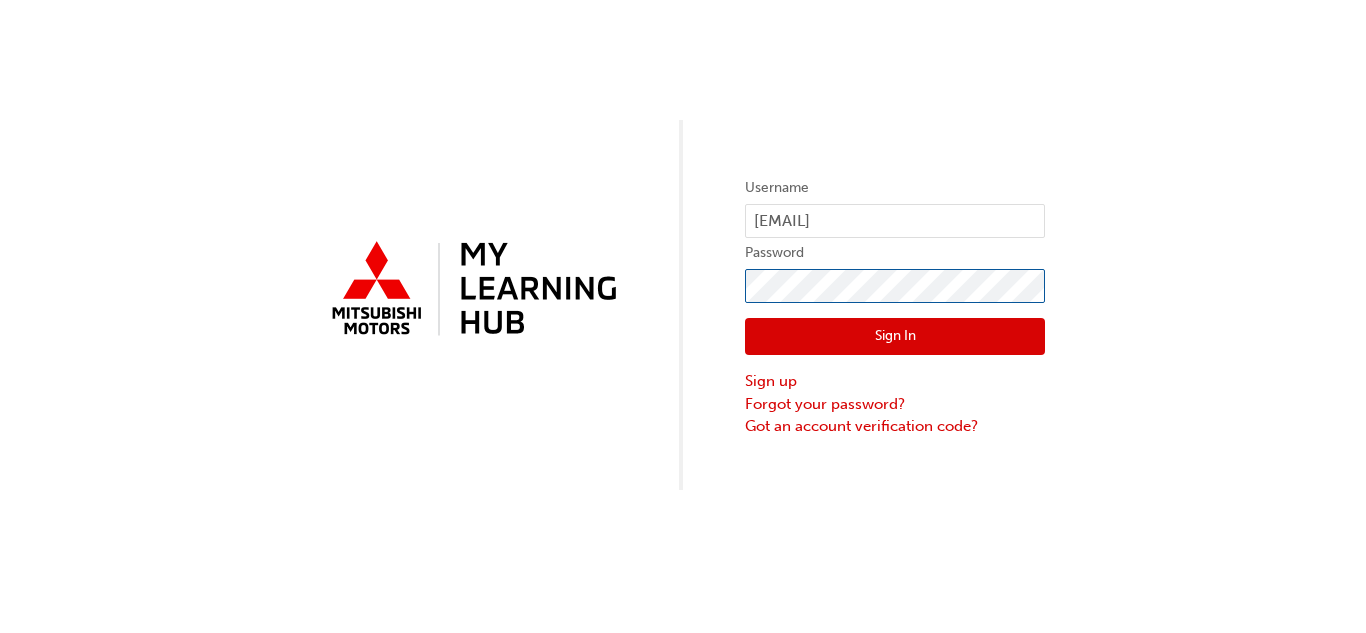 click on "Sign In" at bounding box center [895, 337] 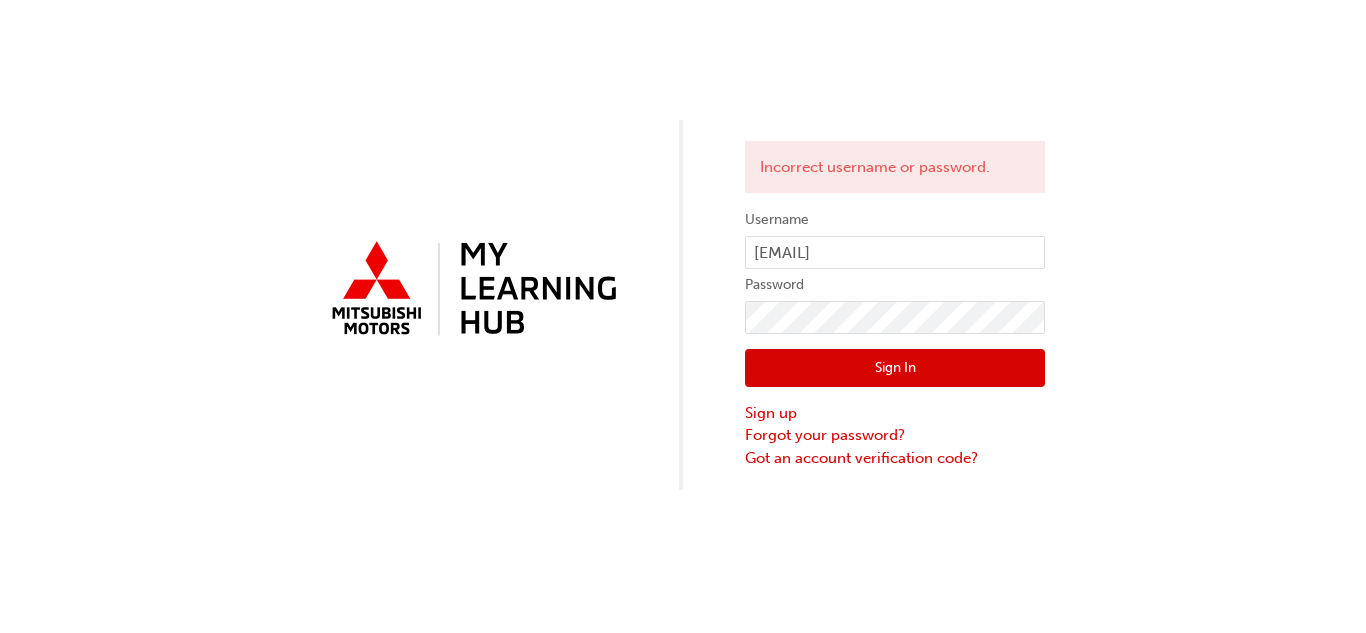 click on "Sign In" at bounding box center (895, 368) 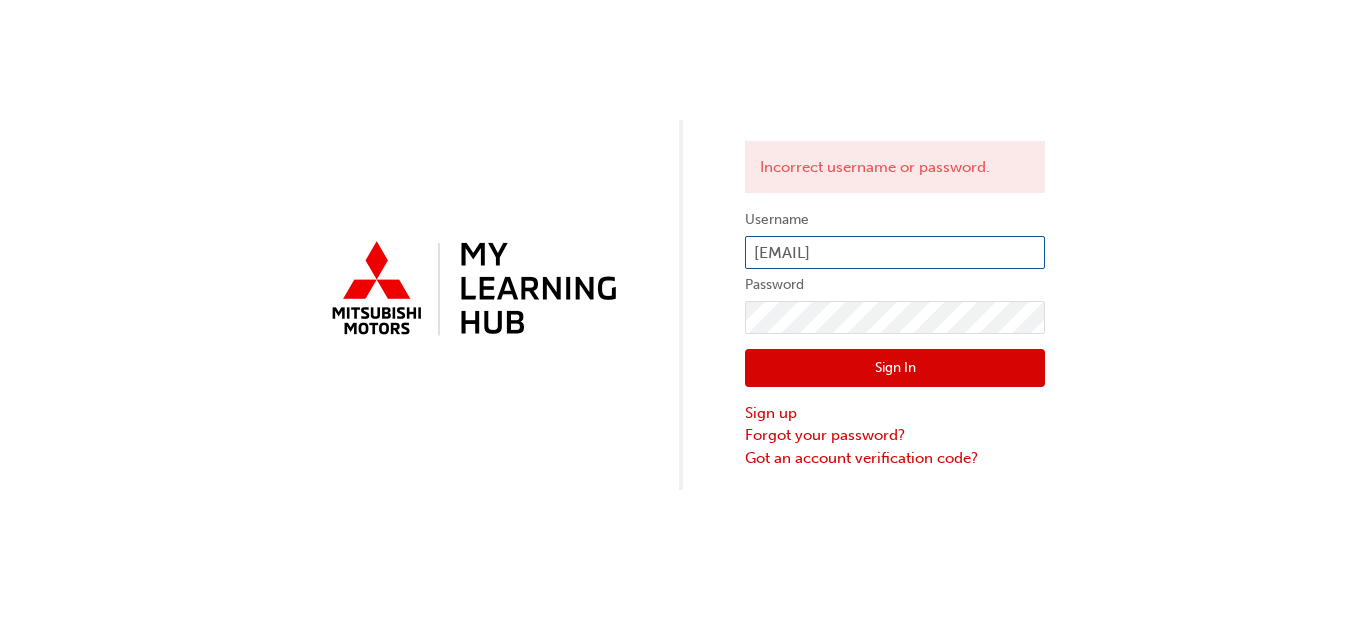 click on "[EMAIL]" at bounding box center (895, 253) 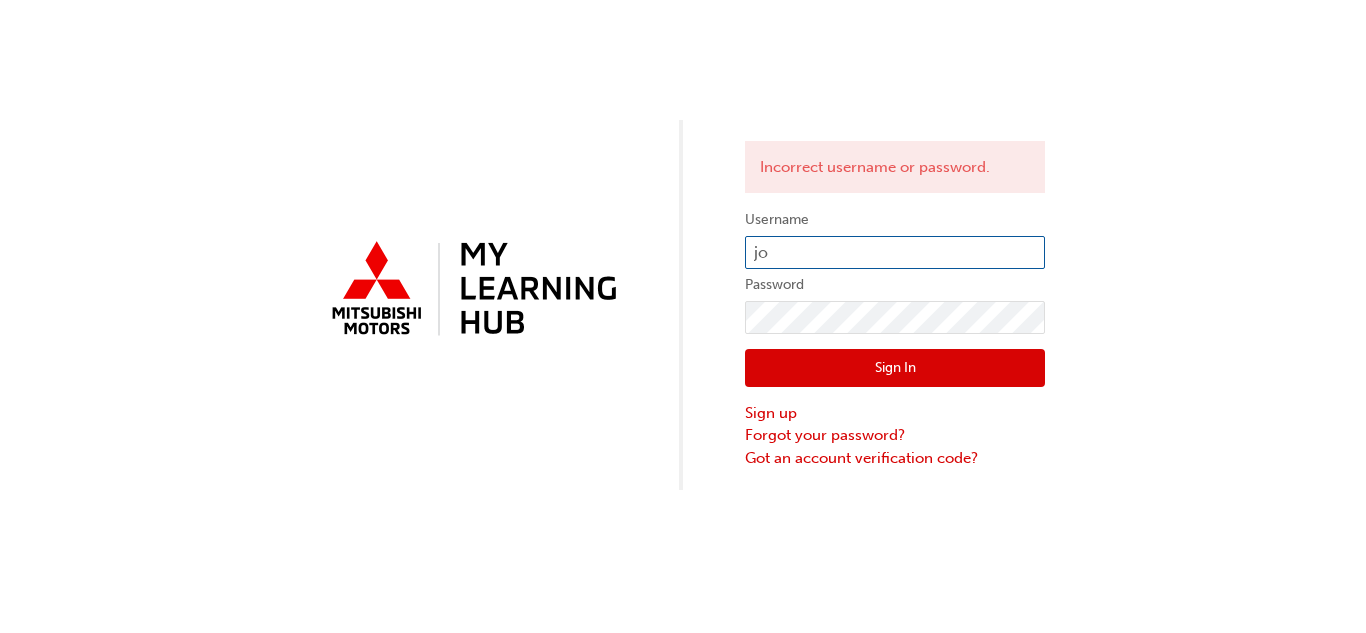 type on "j" 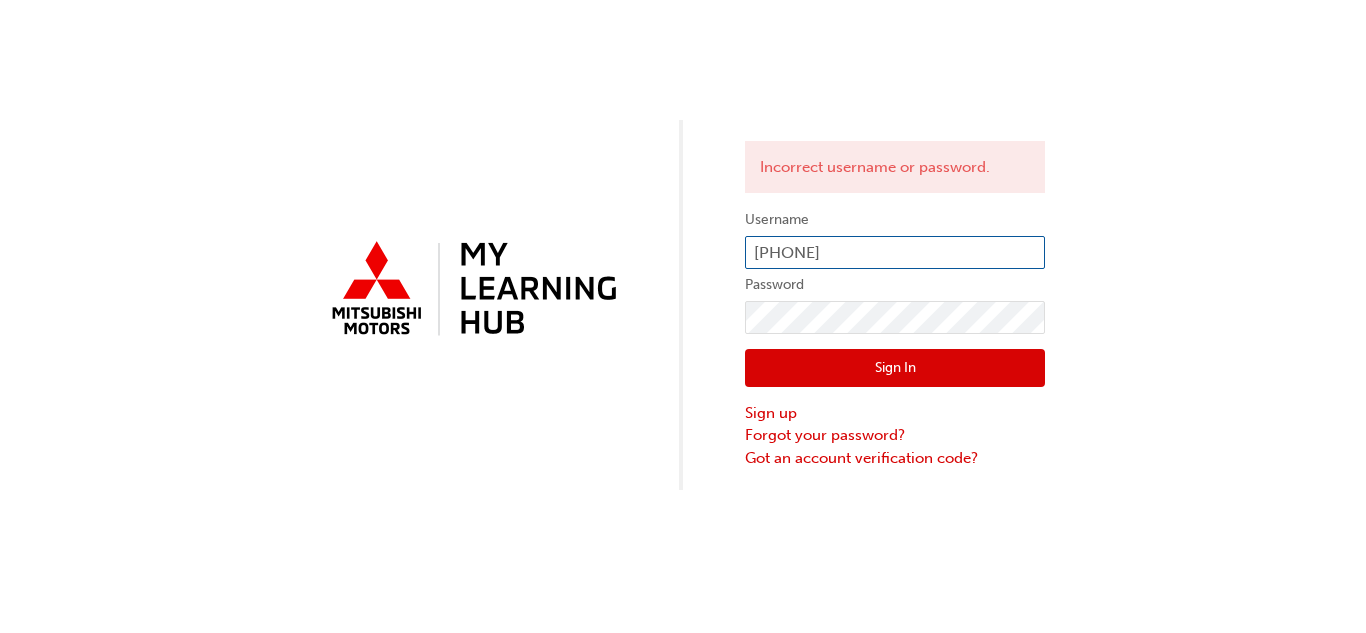 type on "[PHONE]" 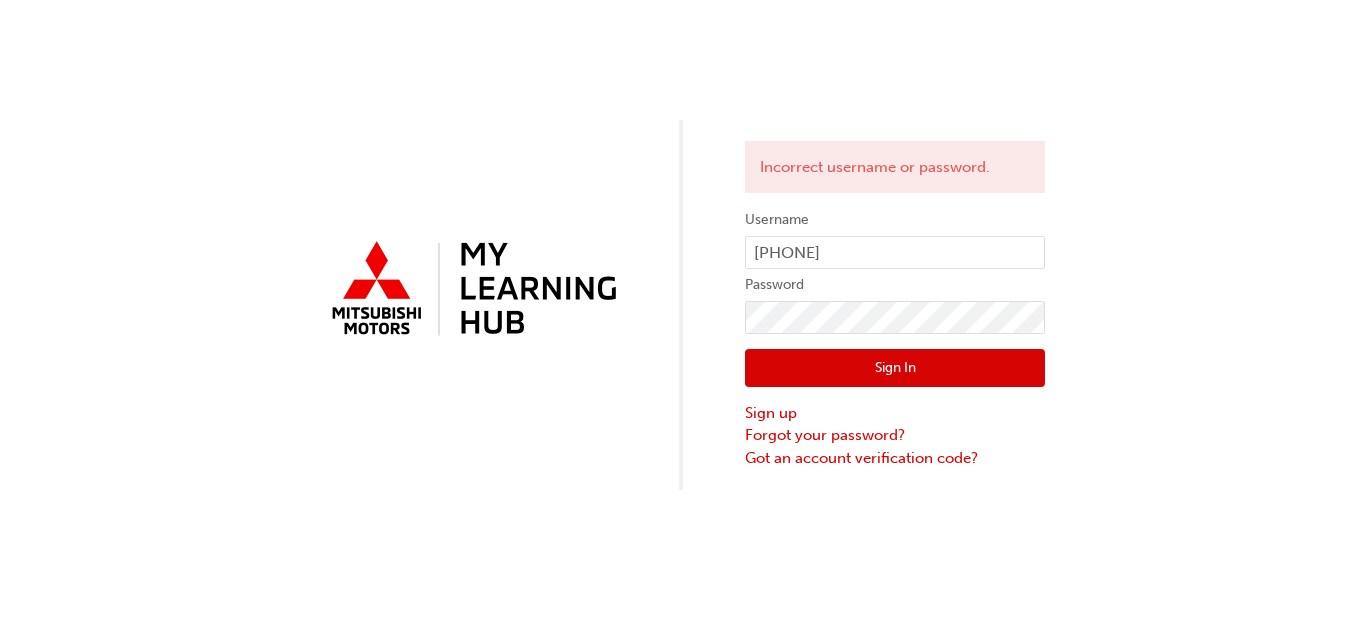 click on "Sign In" at bounding box center (895, 368) 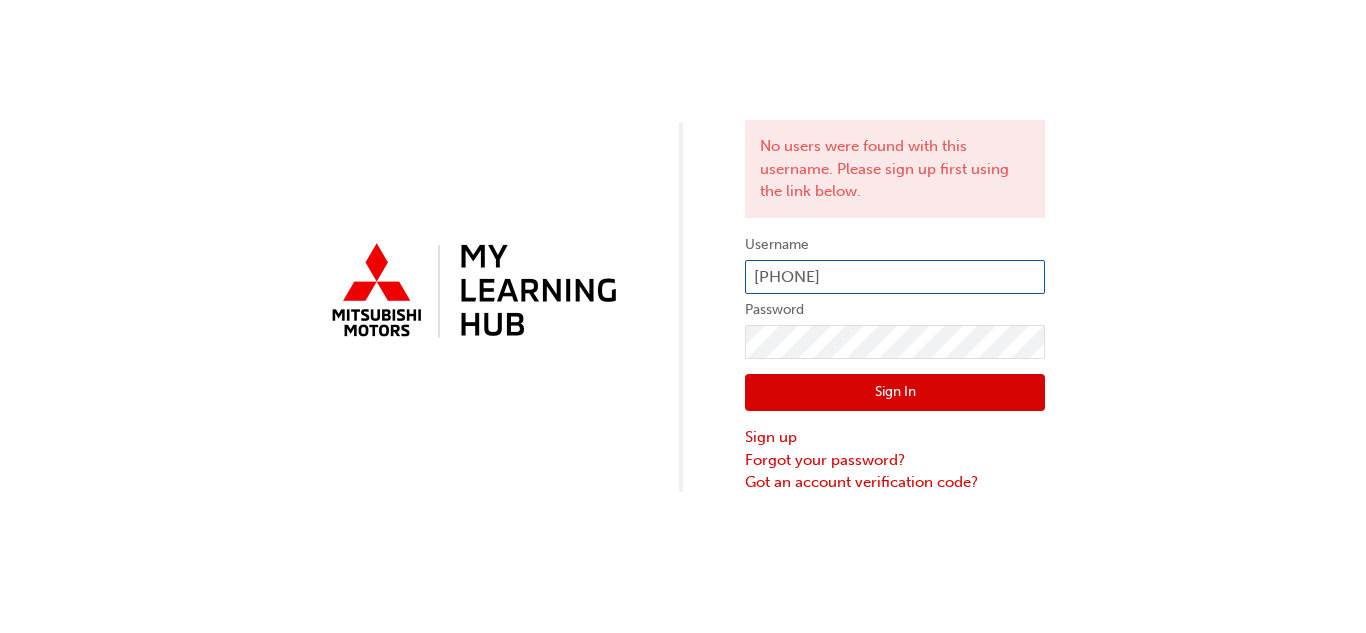 click on "[PHONE]" at bounding box center (895, 277) 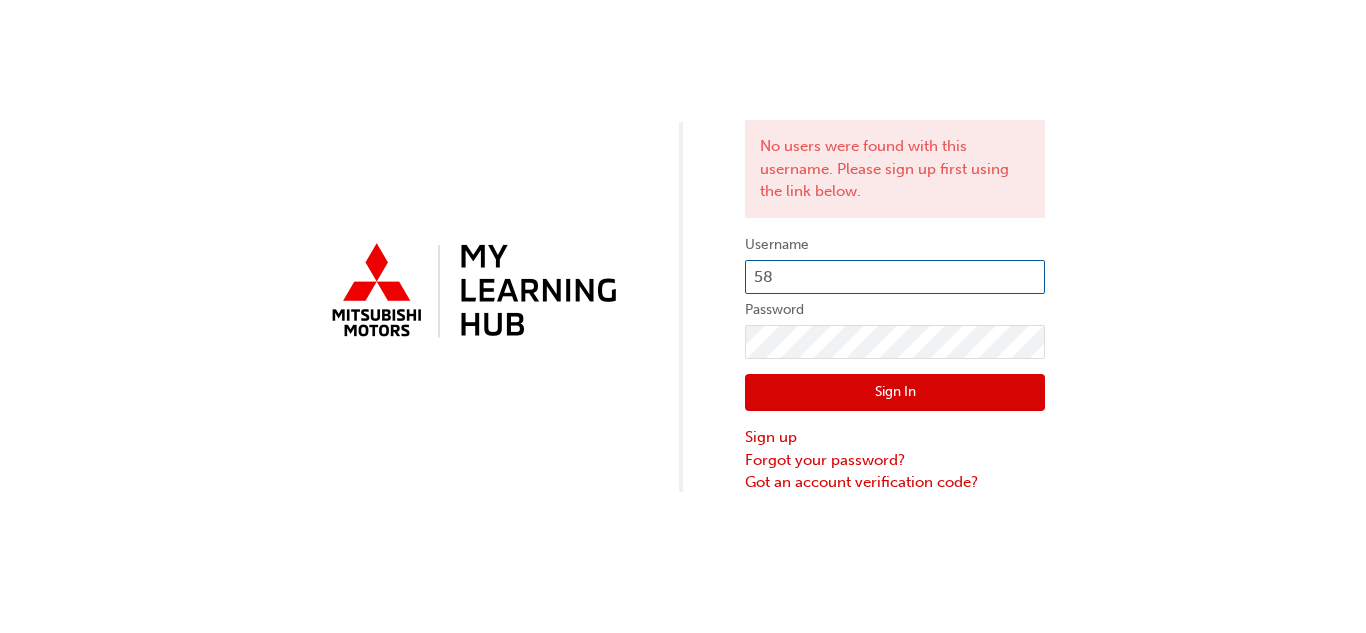 type on "5" 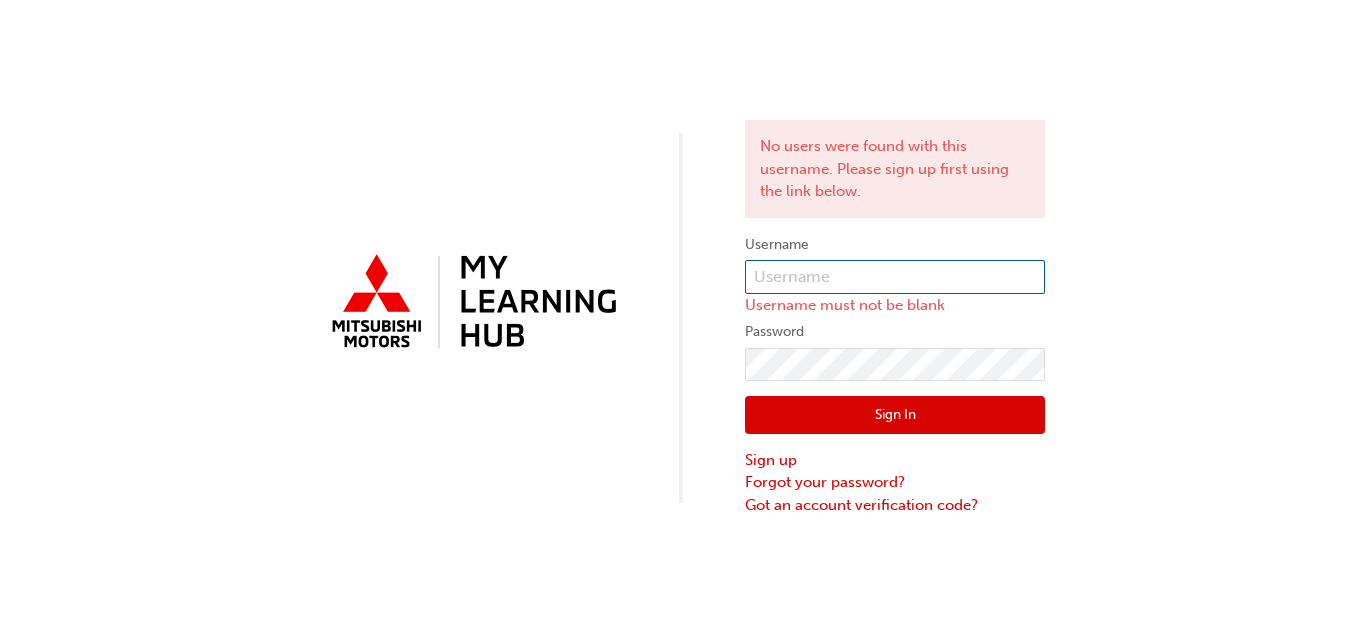 type on "J" 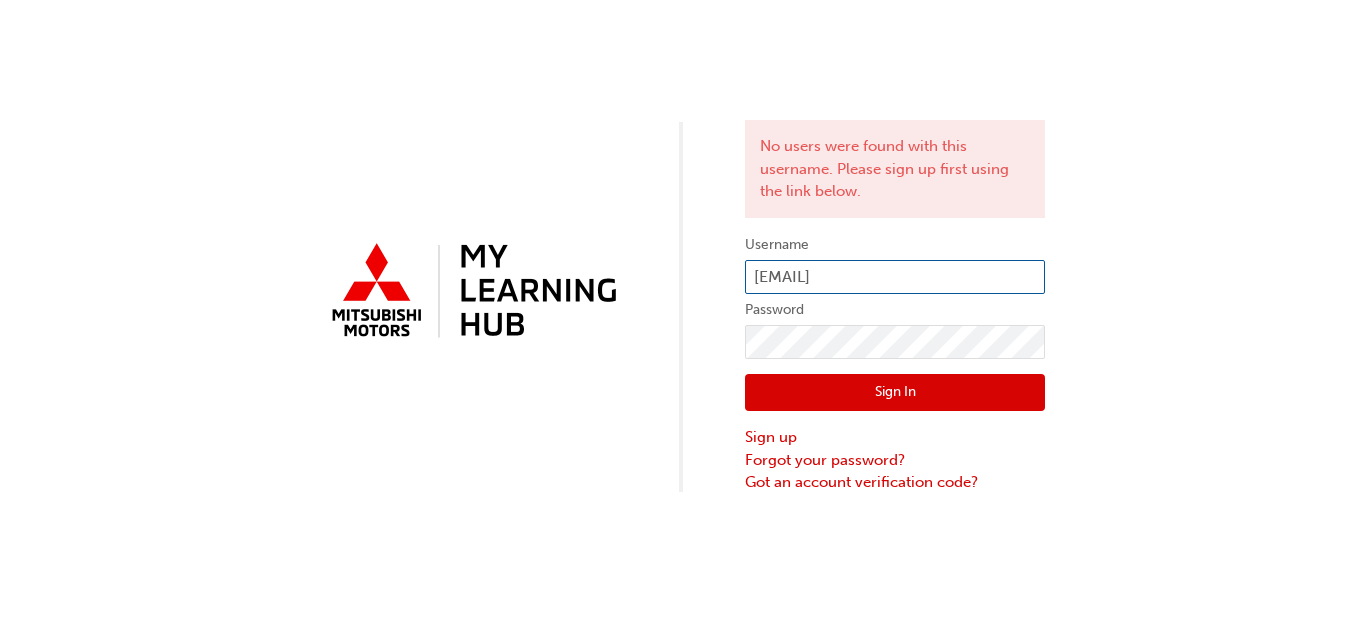 click on "[EMAIL]" at bounding box center (895, 277) 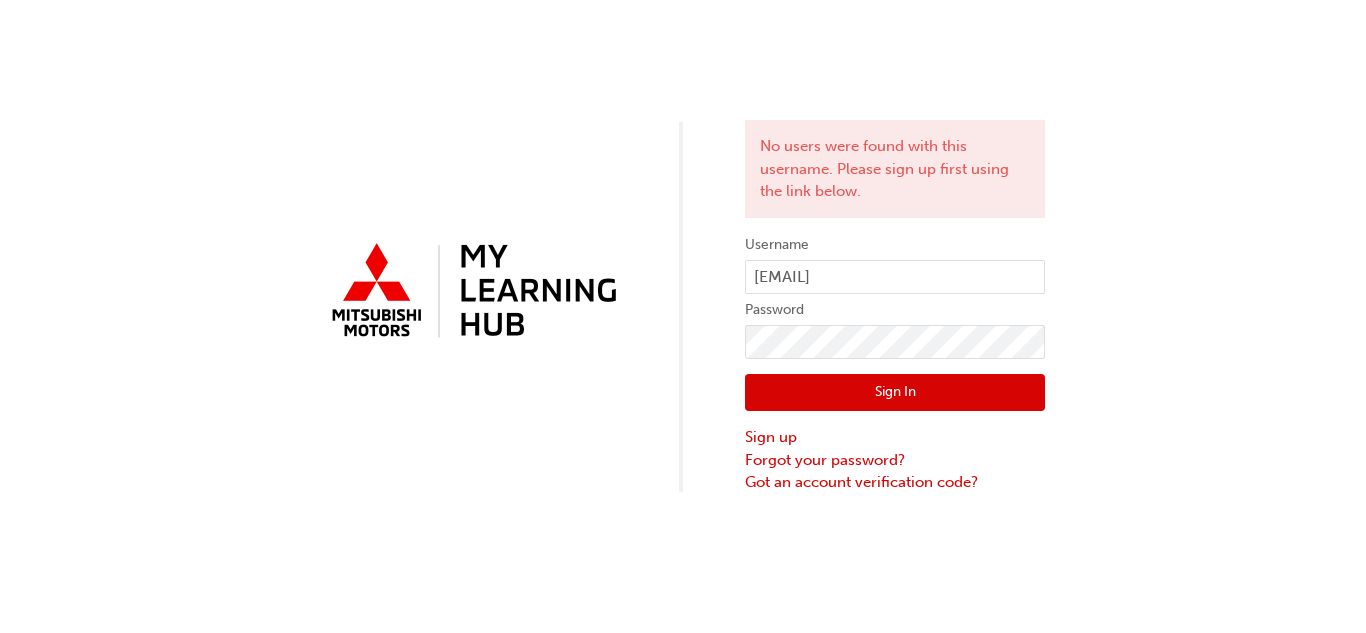 click on "Sign In" at bounding box center [895, 393] 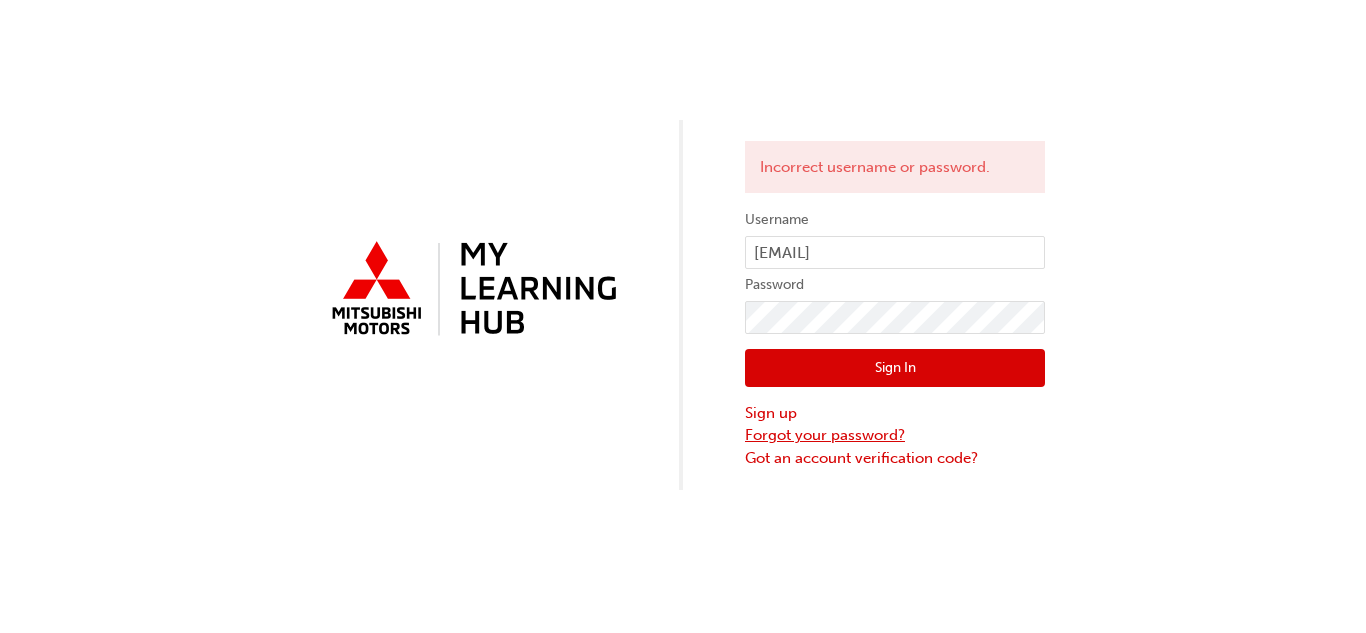 click on "Forgot your password?" at bounding box center (895, 435) 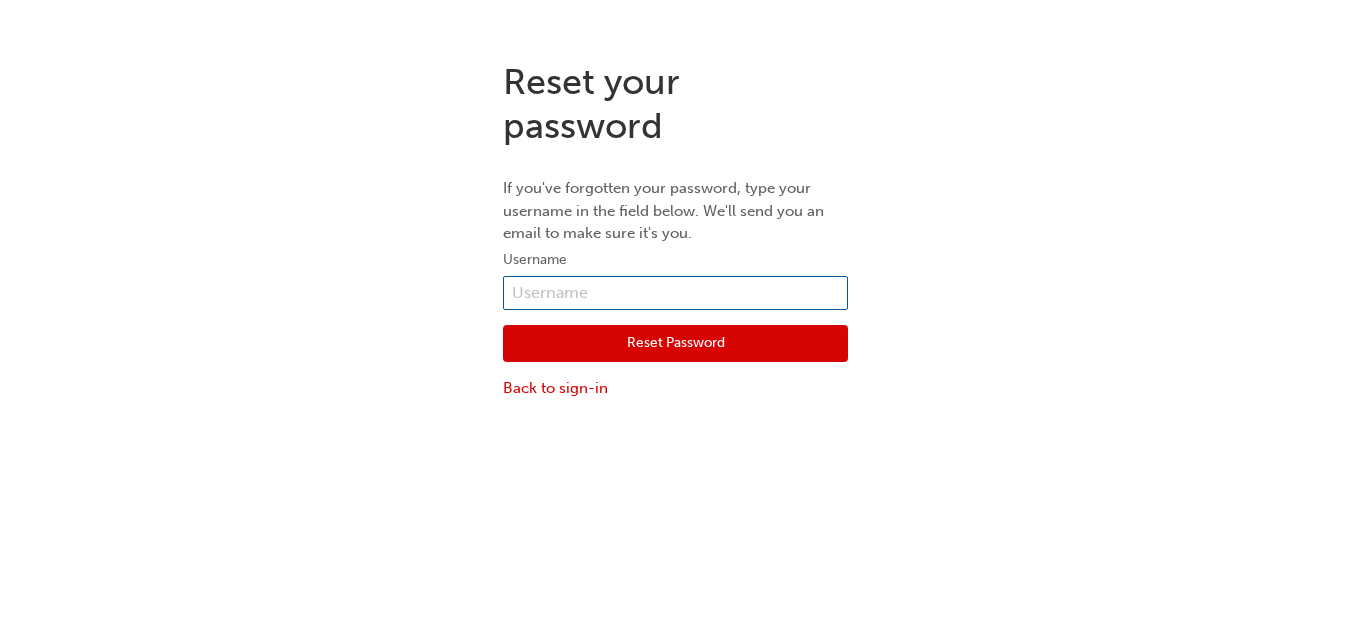click at bounding box center [675, 293] 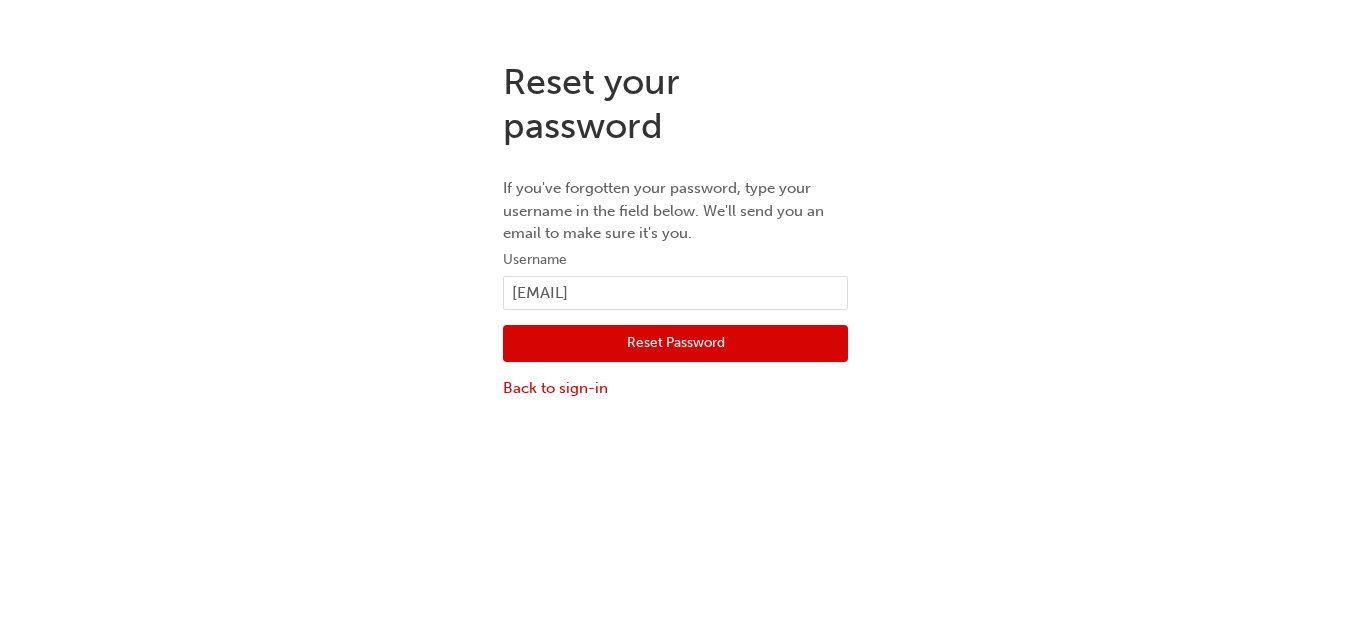 click on "Reset Password" at bounding box center [675, 344] 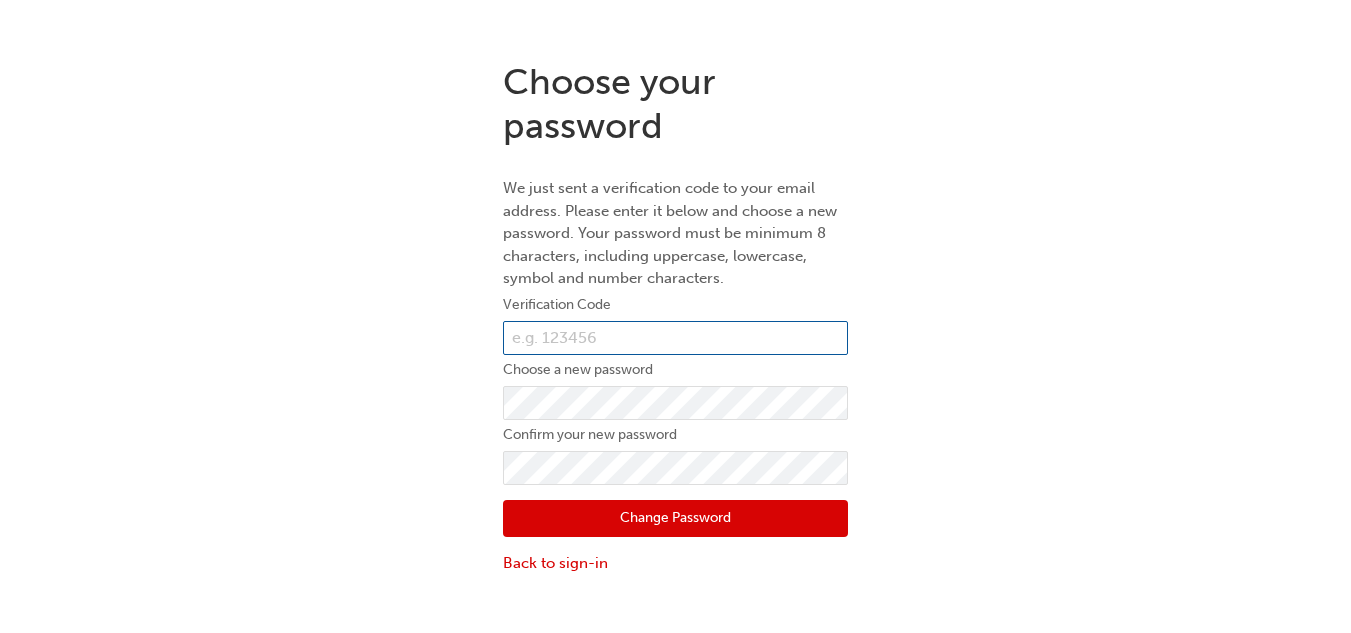 click at bounding box center [675, 338] 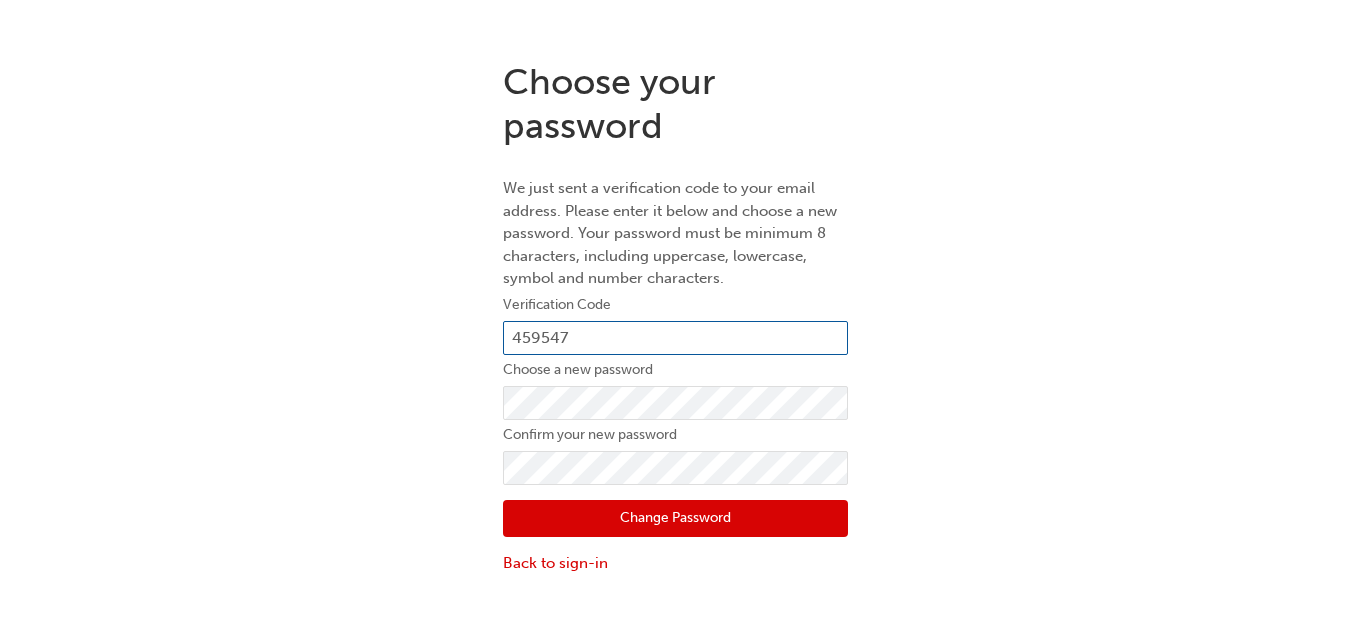 type on "459547" 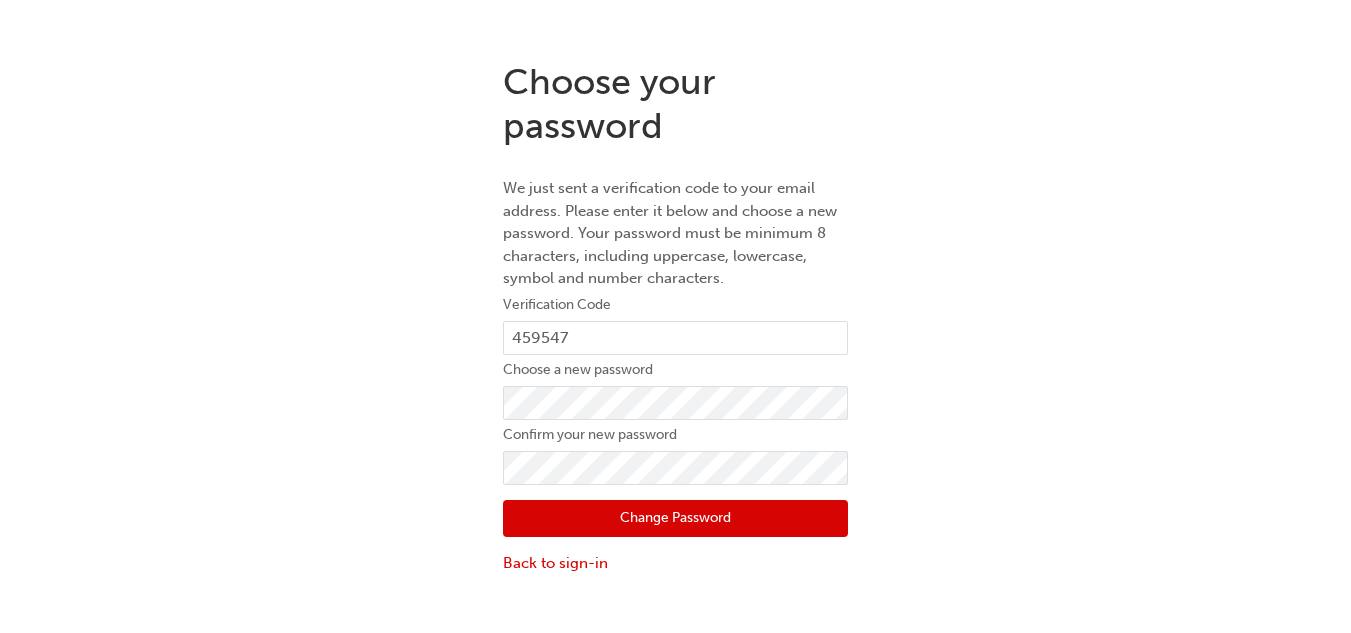 click on "Change Password" at bounding box center (675, 519) 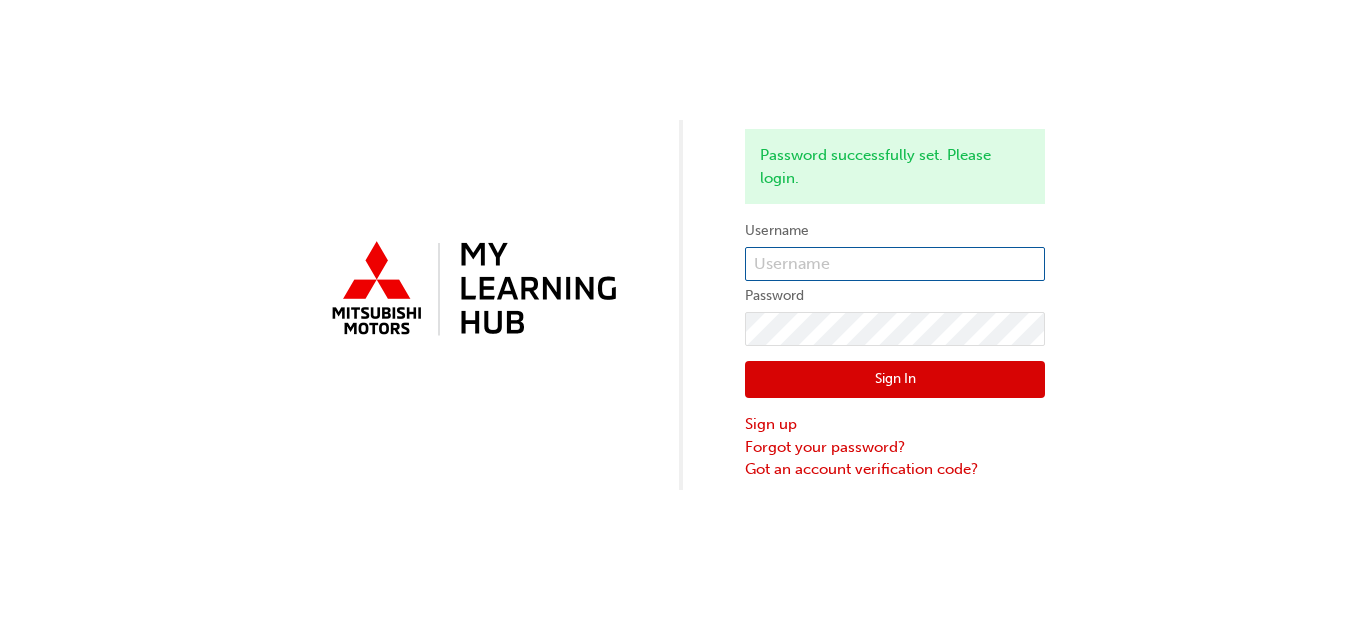 click at bounding box center [895, 264] 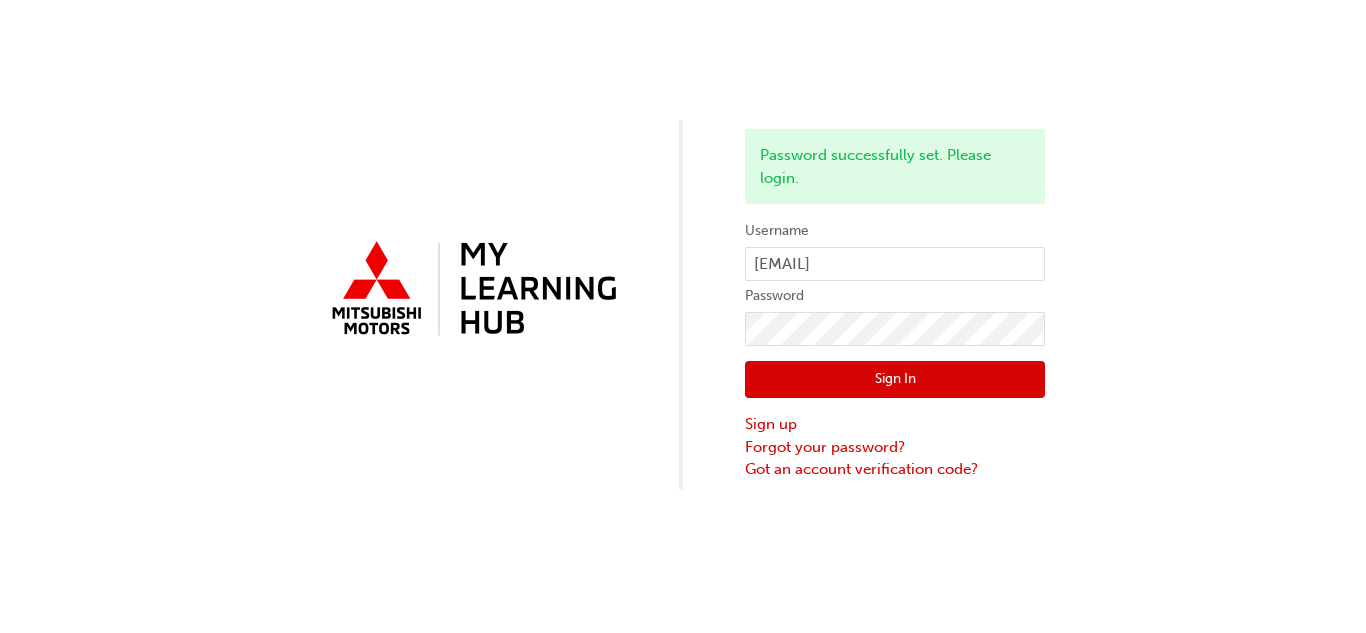 click on "Sign In" at bounding box center (895, 380) 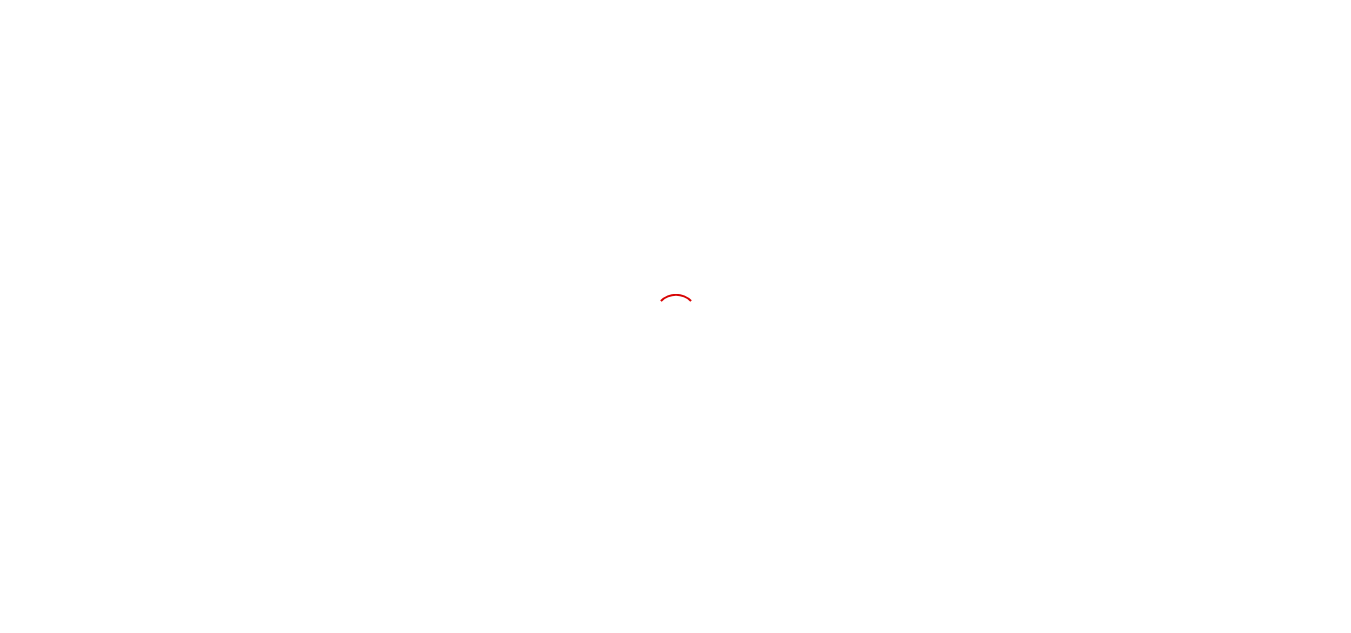 scroll, scrollTop: 0, scrollLeft: 0, axis: both 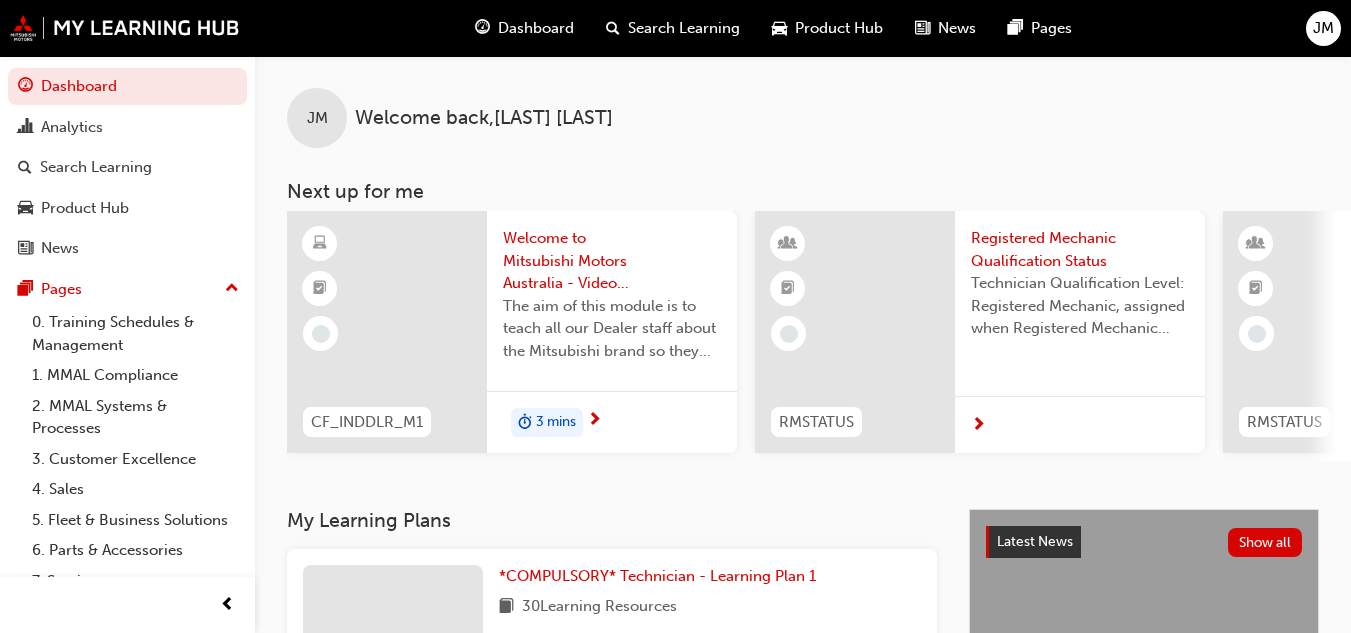 click on "JM" at bounding box center [1323, 28] 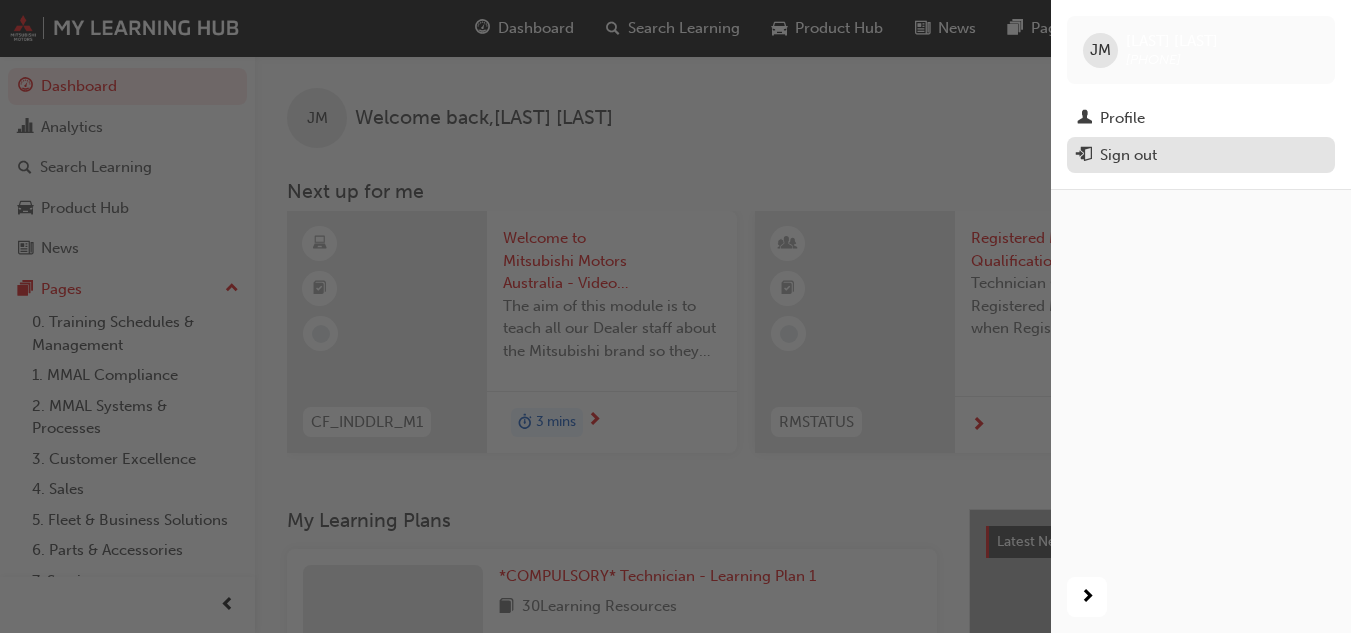 click on "Sign out" at bounding box center (1201, 155) 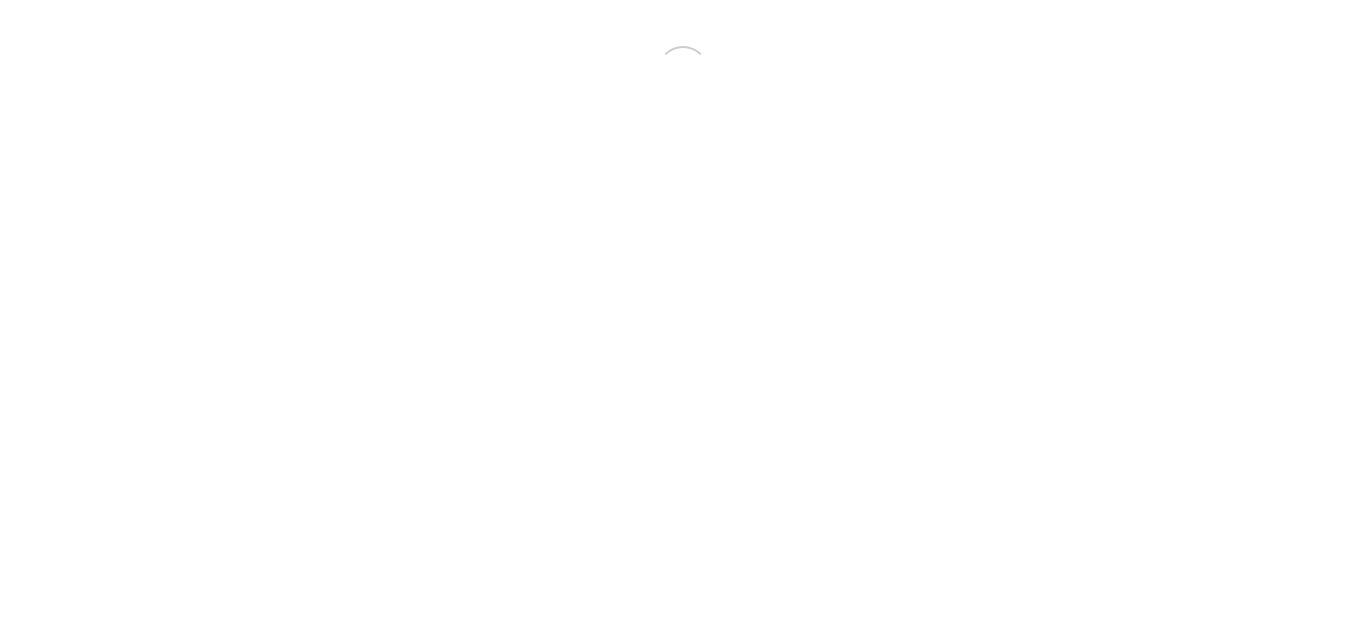 scroll, scrollTop: 0, scrollLeft: 0, axis: both 